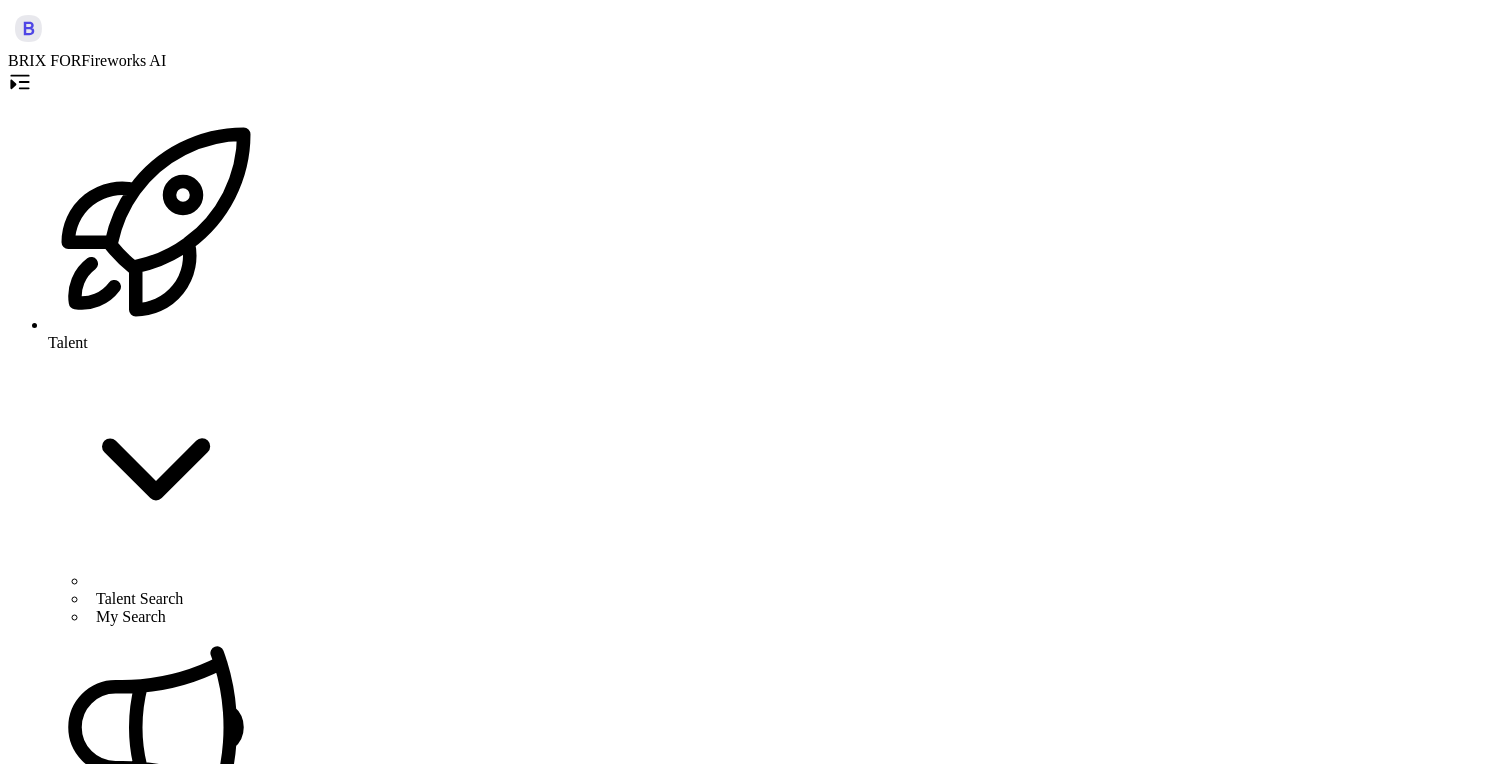 scroll, scrollTop: 0, scrollLeft: 0, axis: both 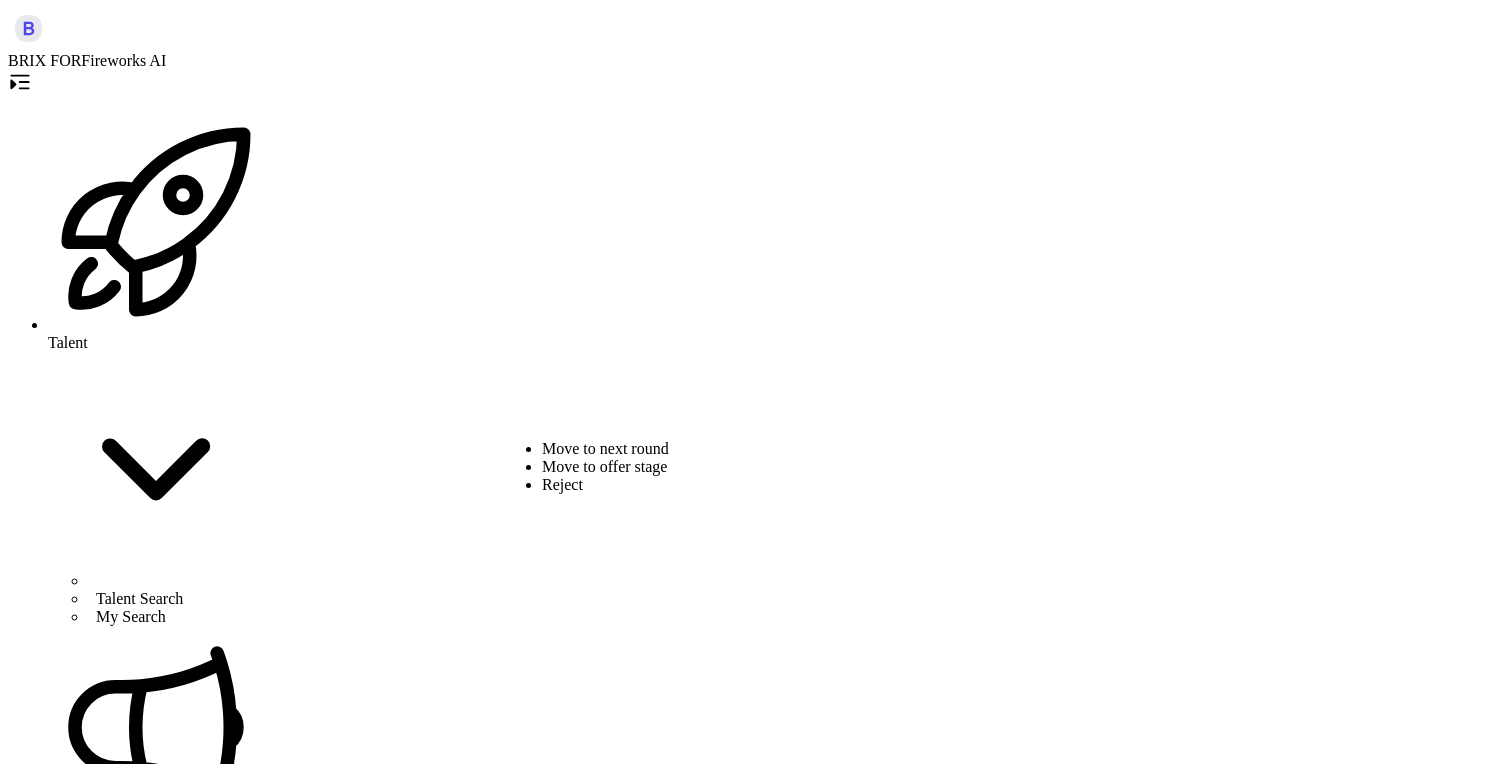click on "Move to next round" at bounding box center [646, 449] 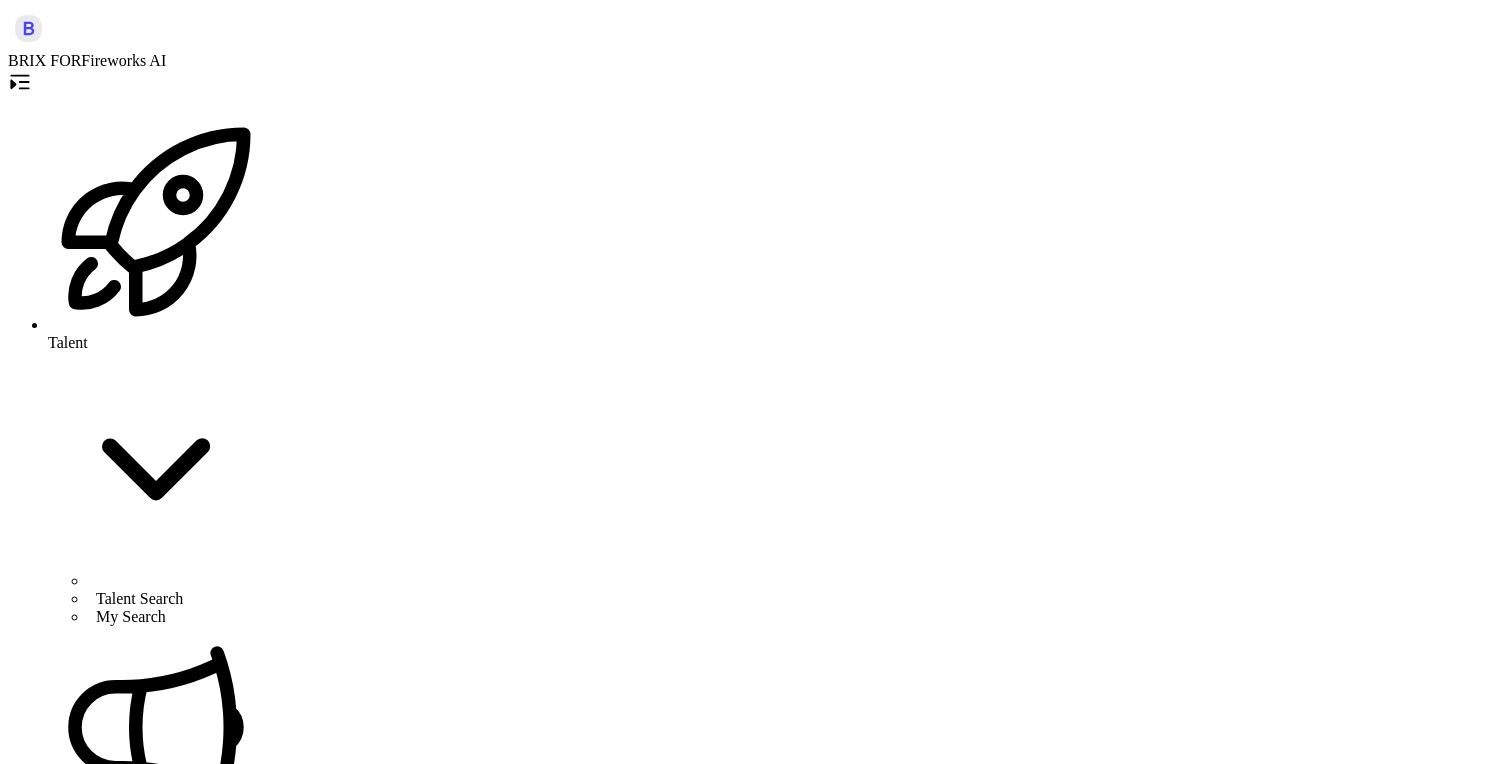 click on "Candidate Ability" at bounding box center (65, 10821) 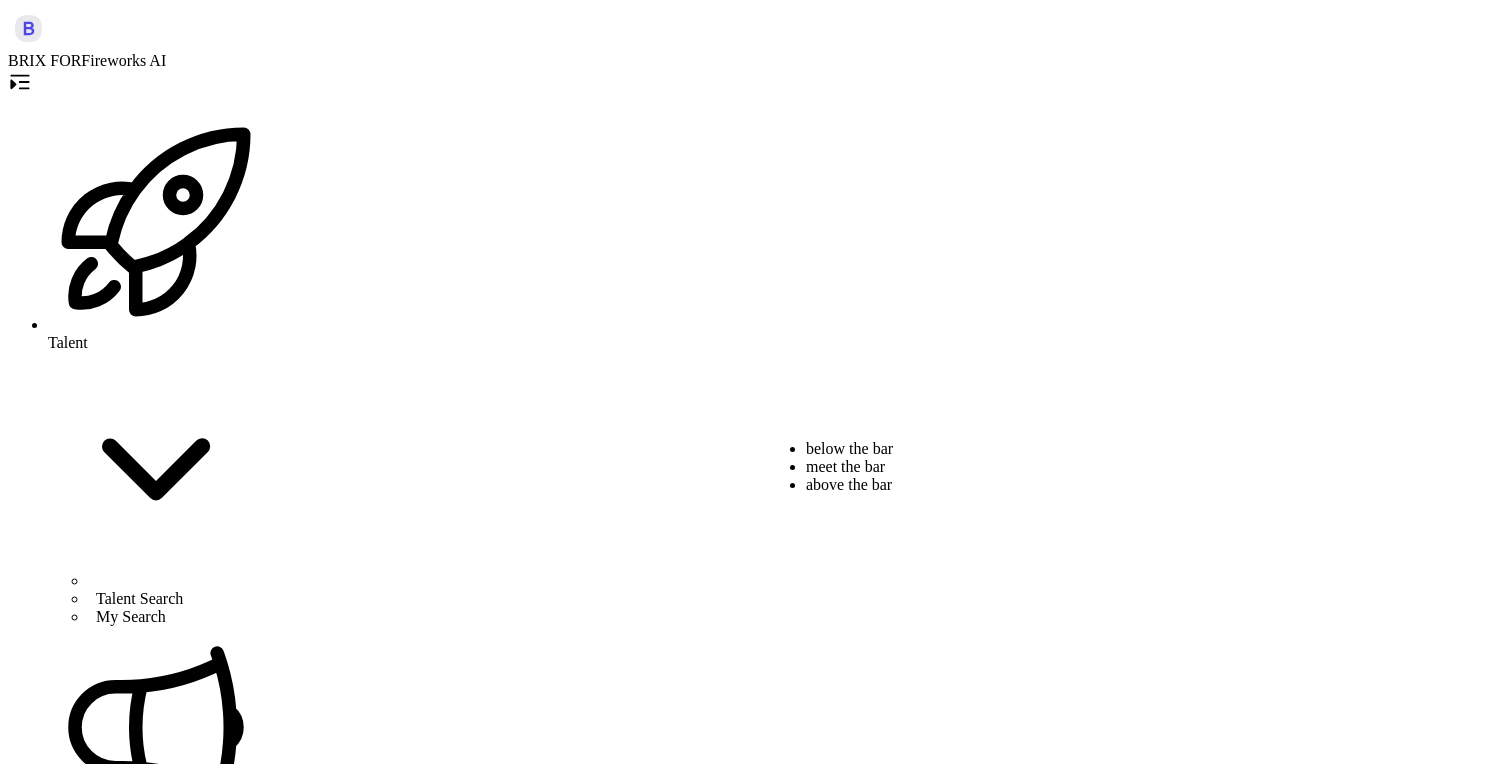 click on "meet the bar" at bounding box center (910, 467) 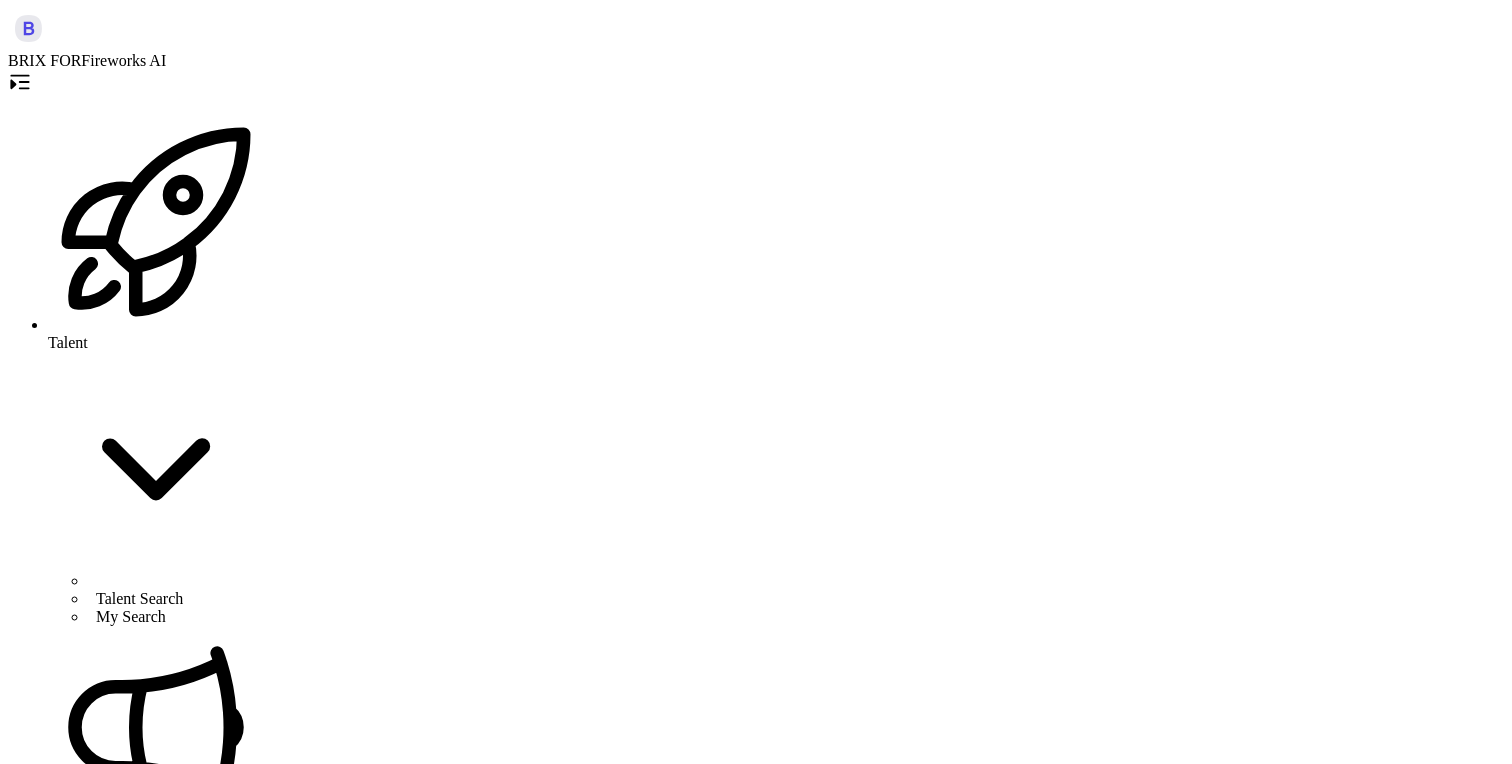 click at bounding box center (85, 12388) 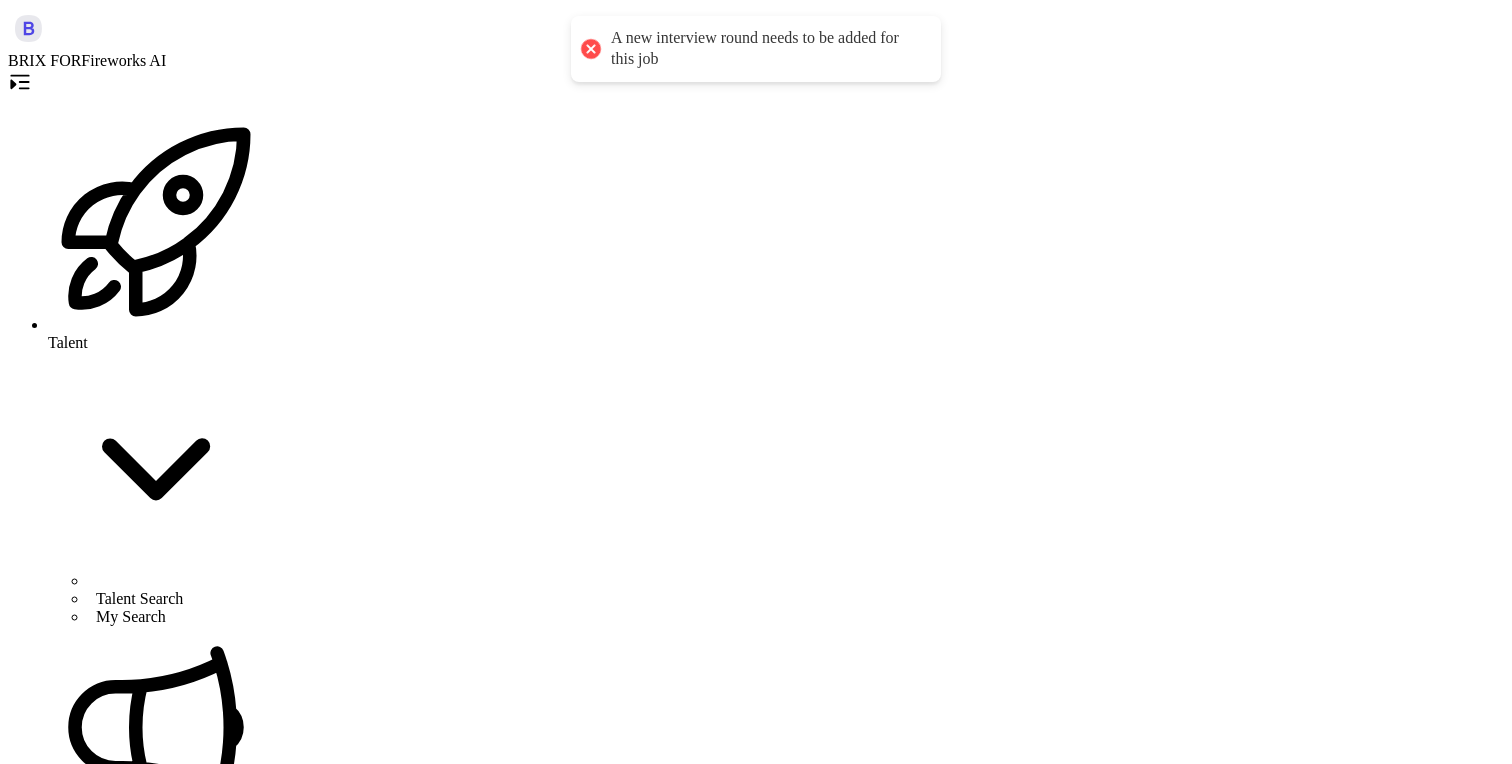 click on "***" at bounding box center [264, 12471] 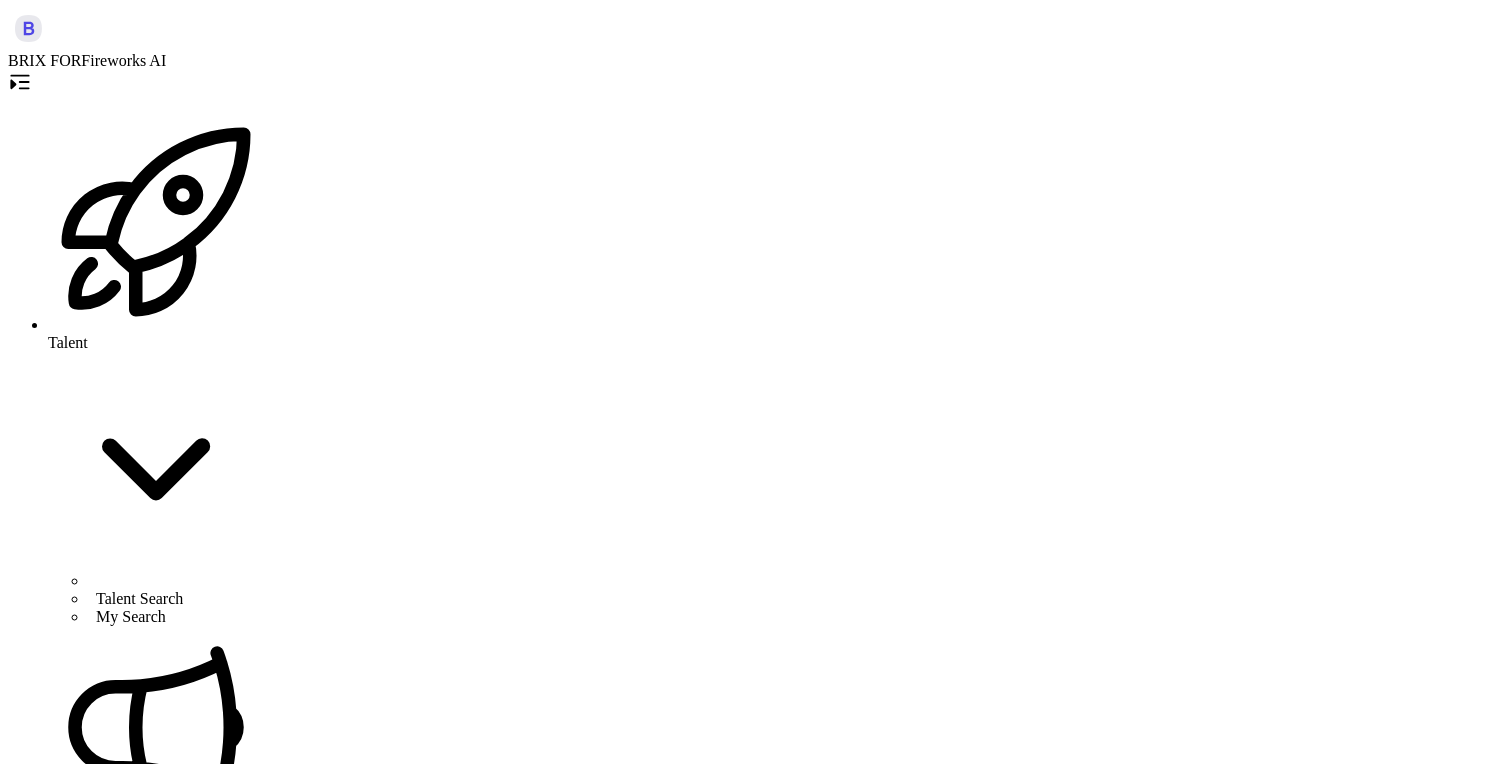 scroll, scrollTop: 187, scrollLeft: 0, axis: vertical 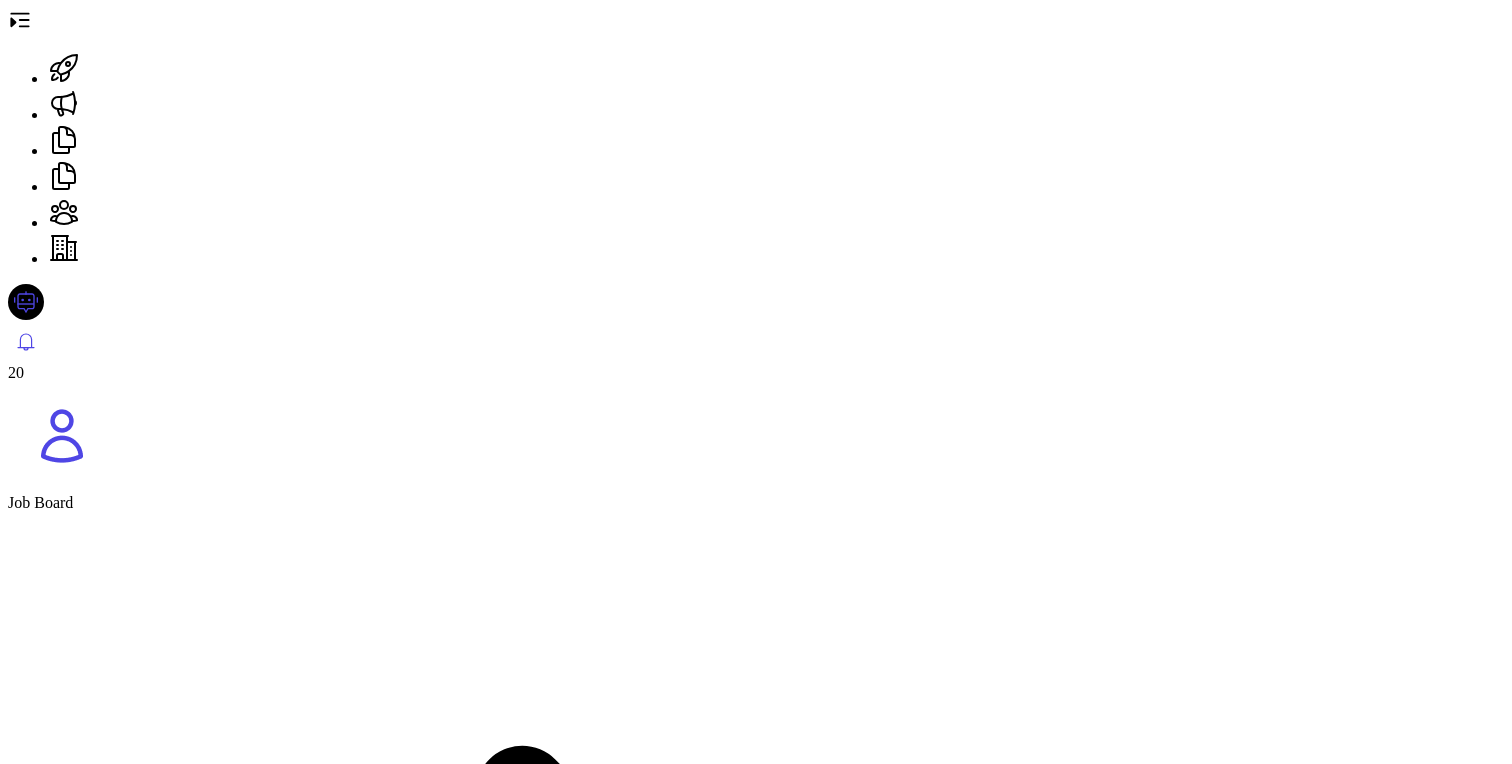 click at bounding box center (756, 5238) 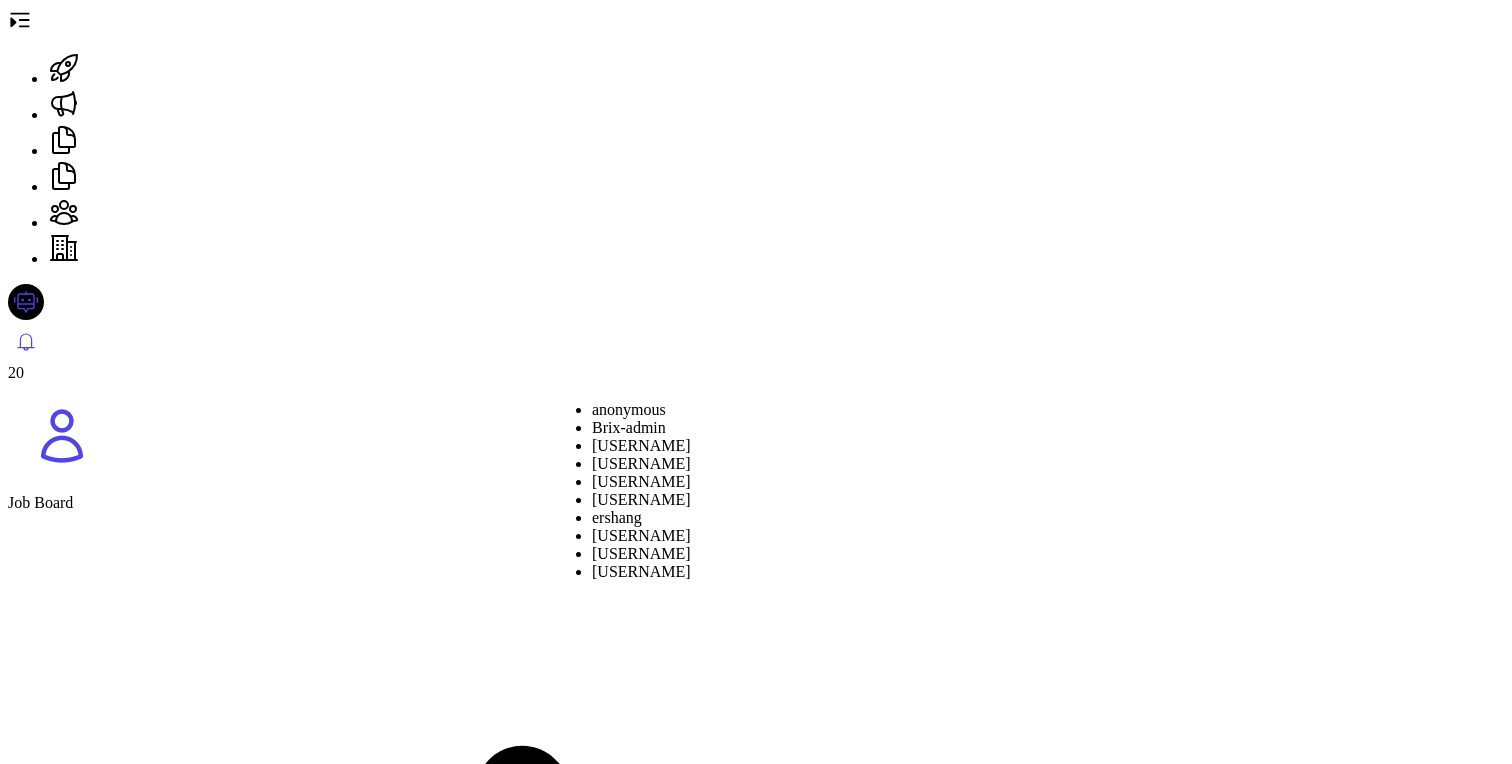 click on "[USERNAME]" at bounding box center [776, 464] 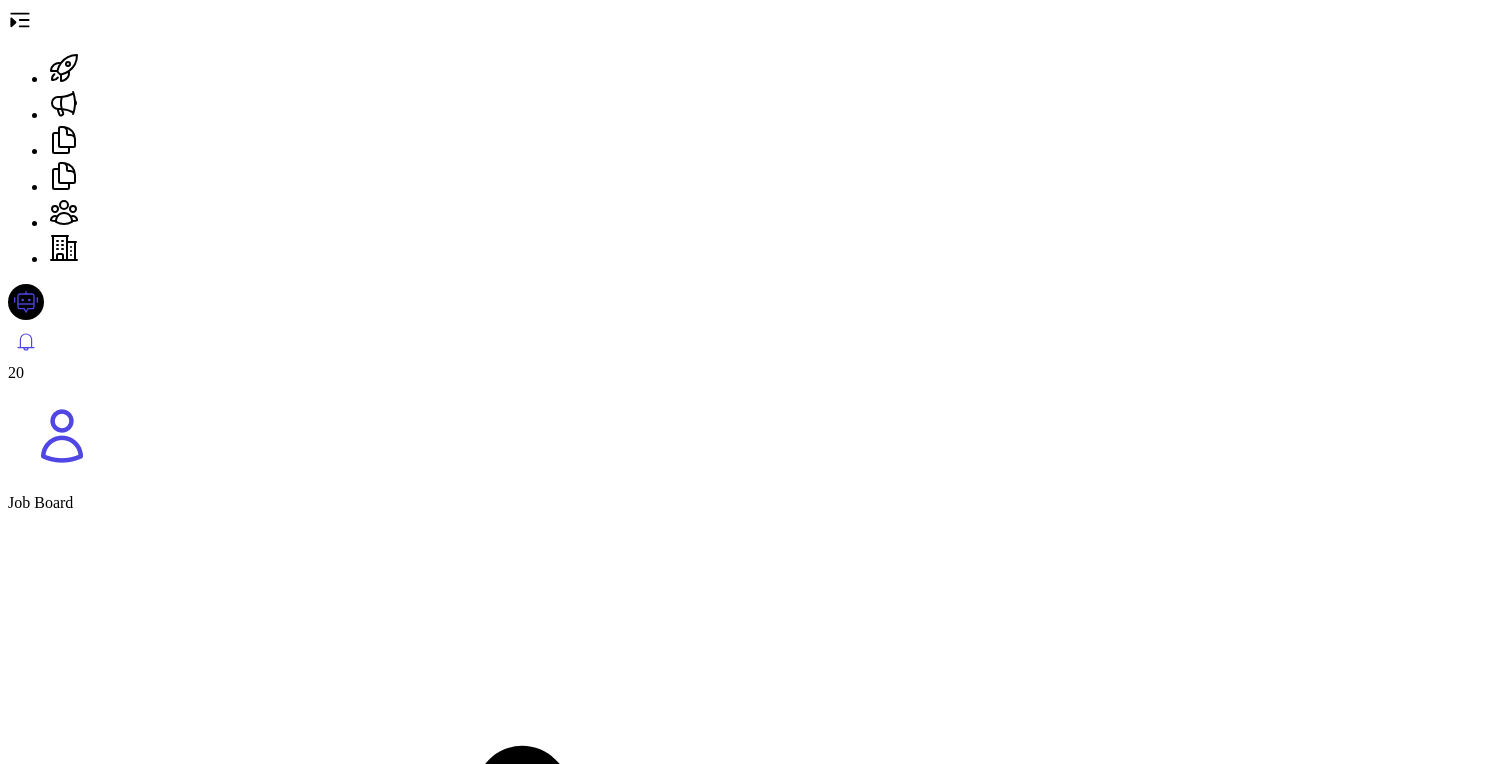 click at bounding box center (78, 12219) 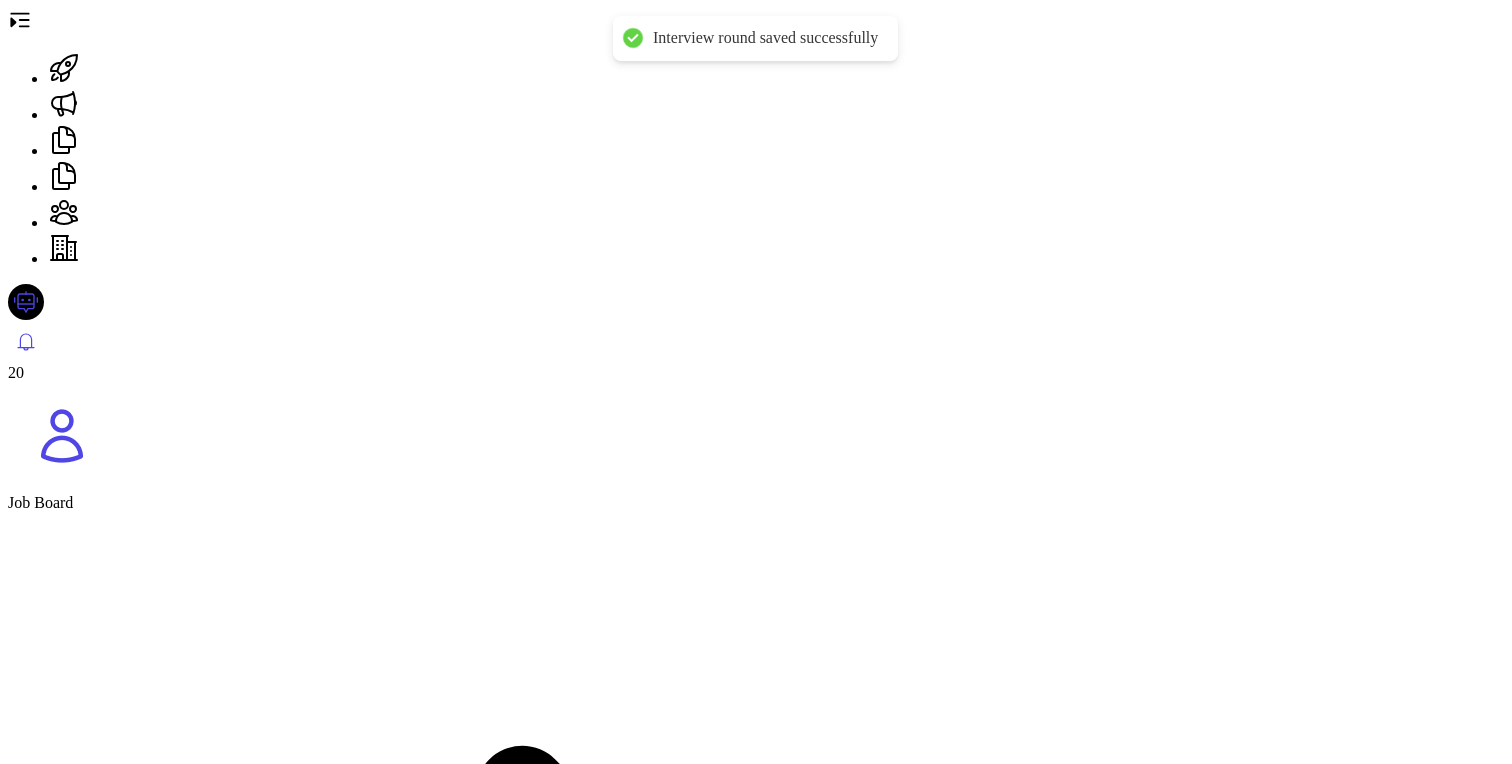 click on "Round 4 0" at bounding box center [756, 5373] 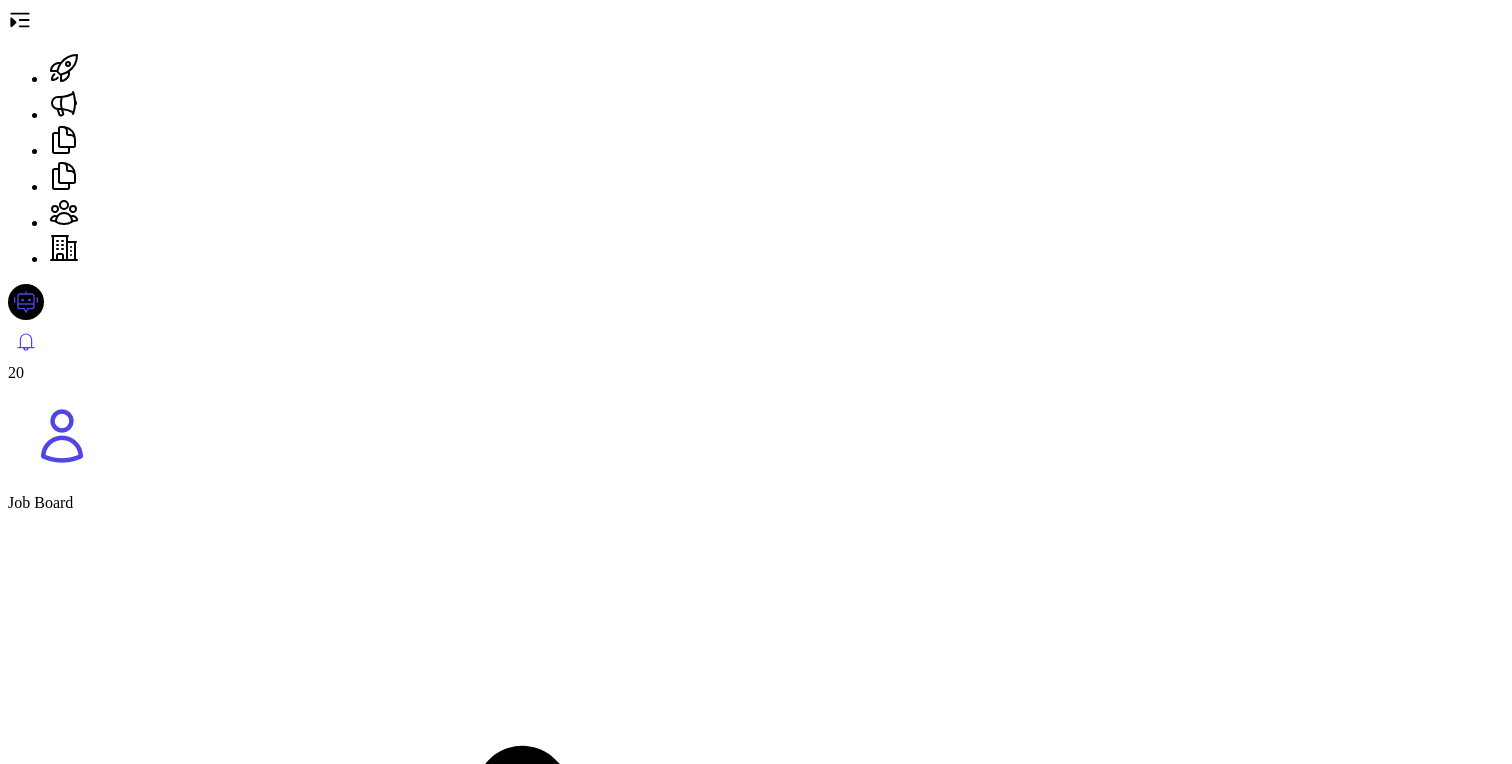 click on "[INITIAL] [FIRST] [LAST] [COUNTRY]" at bounding box center (109, 11654) 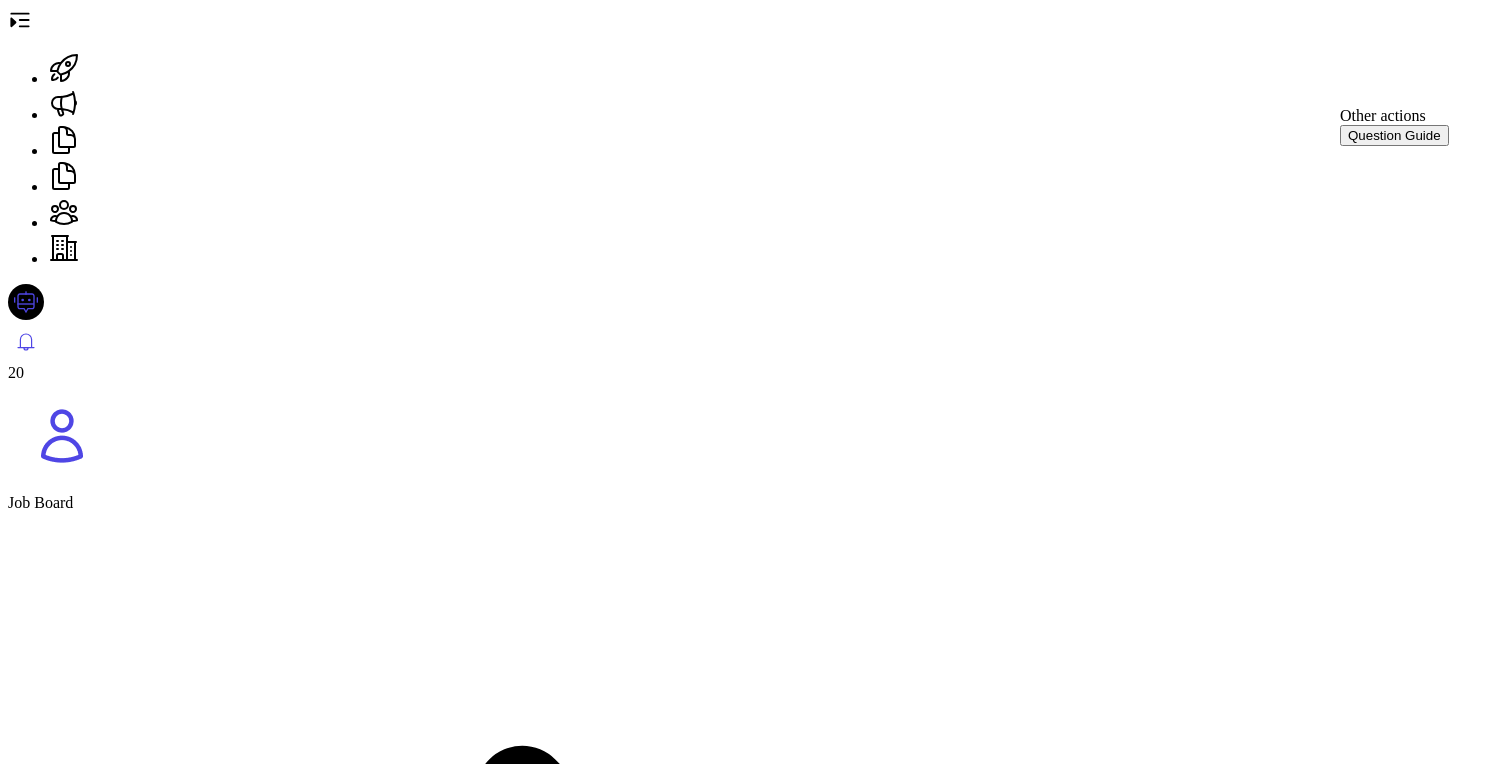 click on "Decision & Feedback" at bounding box center [35, 12251] 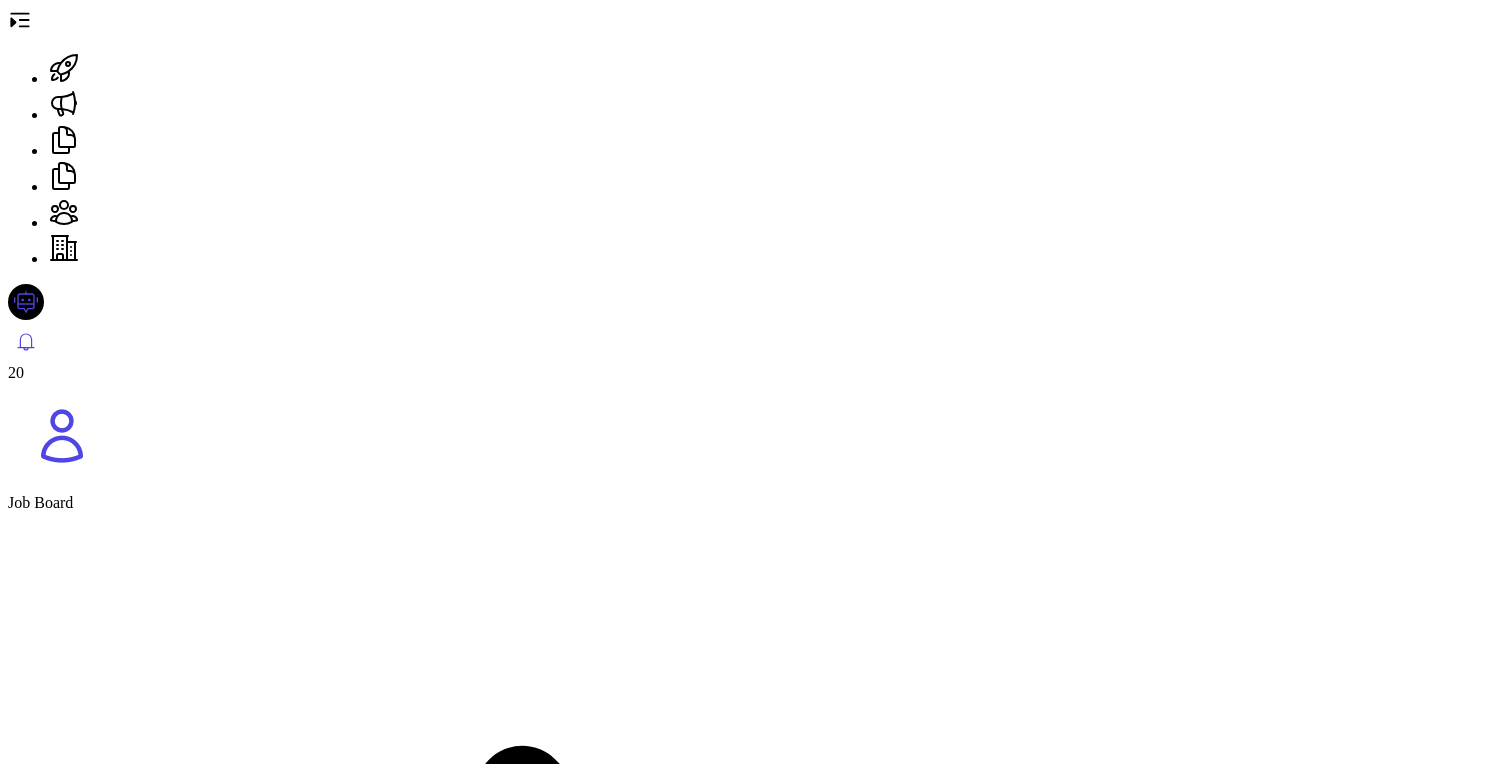 scroll, scrollTop: 298, scrollLeft: 0, axis: vertical 